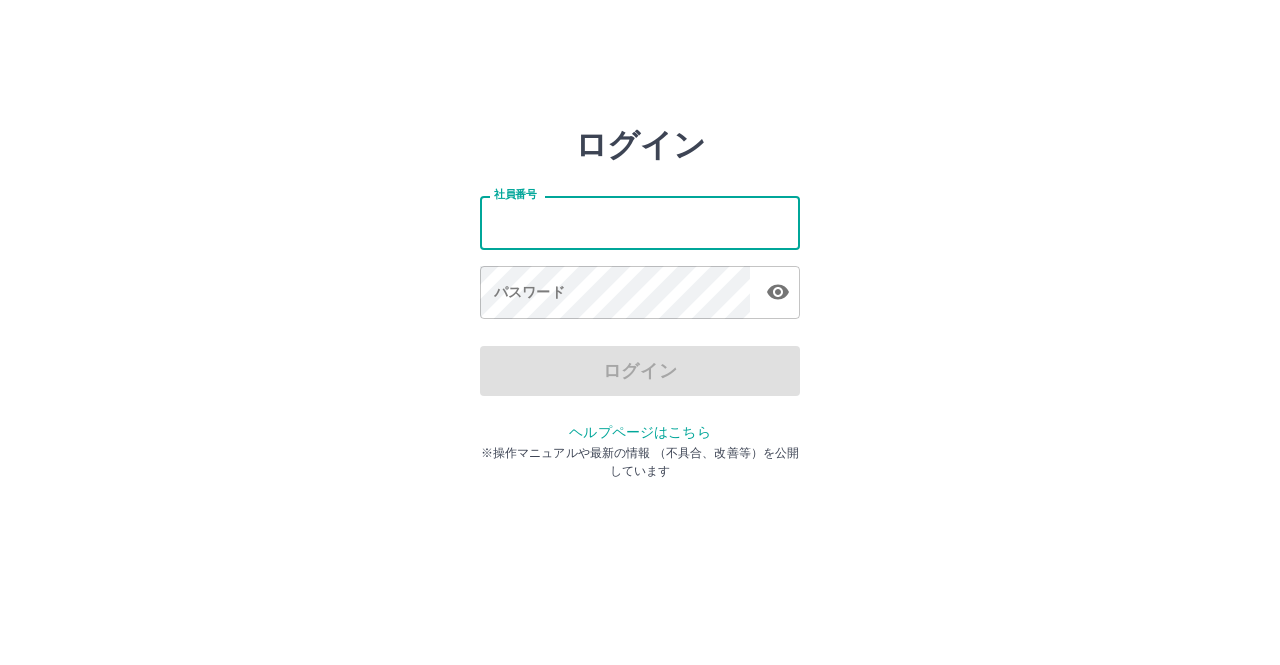 scroll, scrollTop: 0, scrollLeft: 0, axis: both 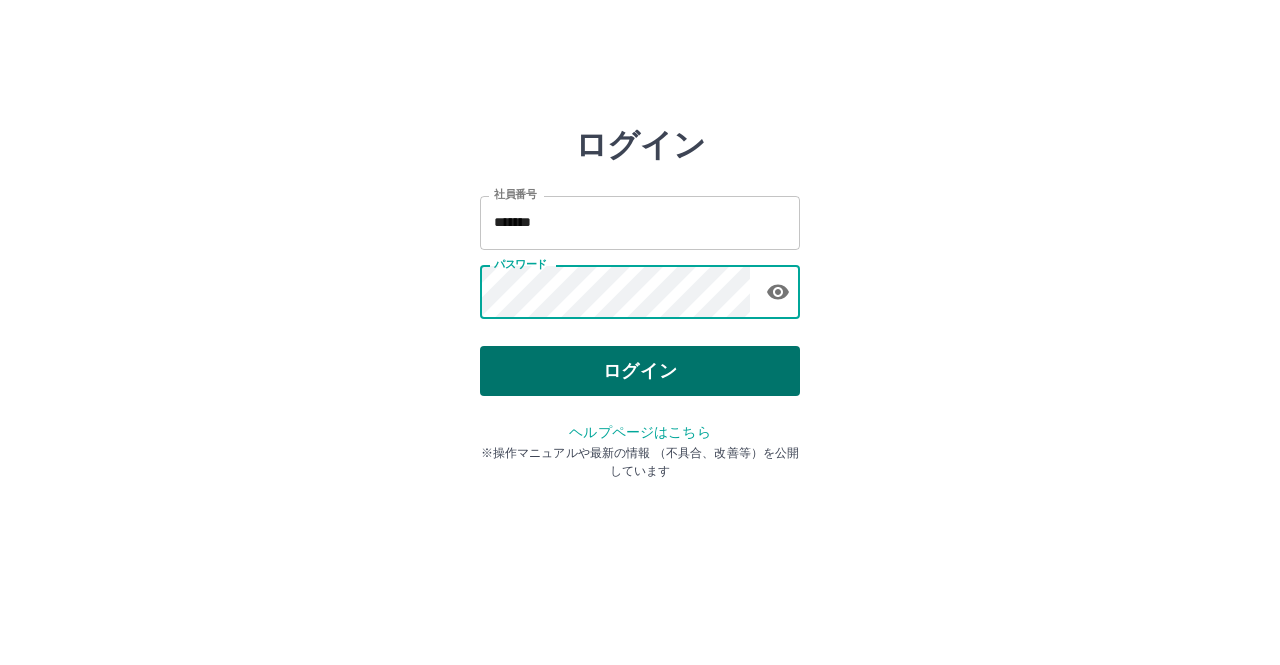 click on "ログイン" at bounding box center [640, 371] 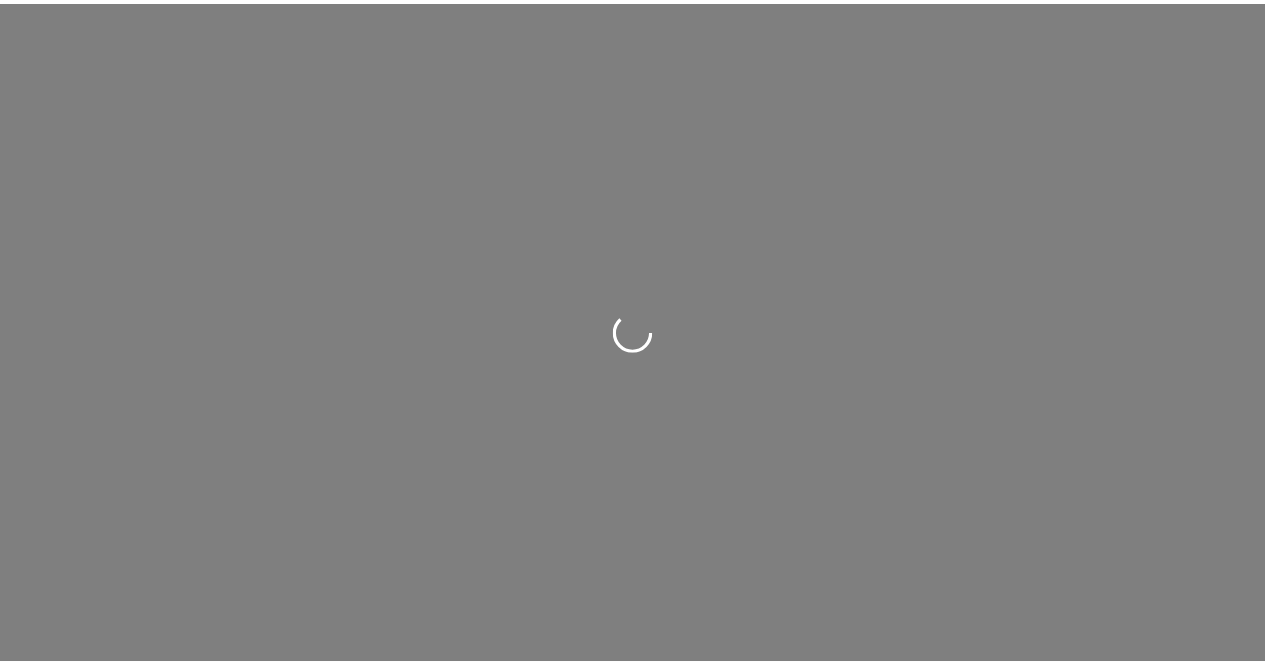 scroll, scrollTop: 0, scrollLeft: 0, axis: both 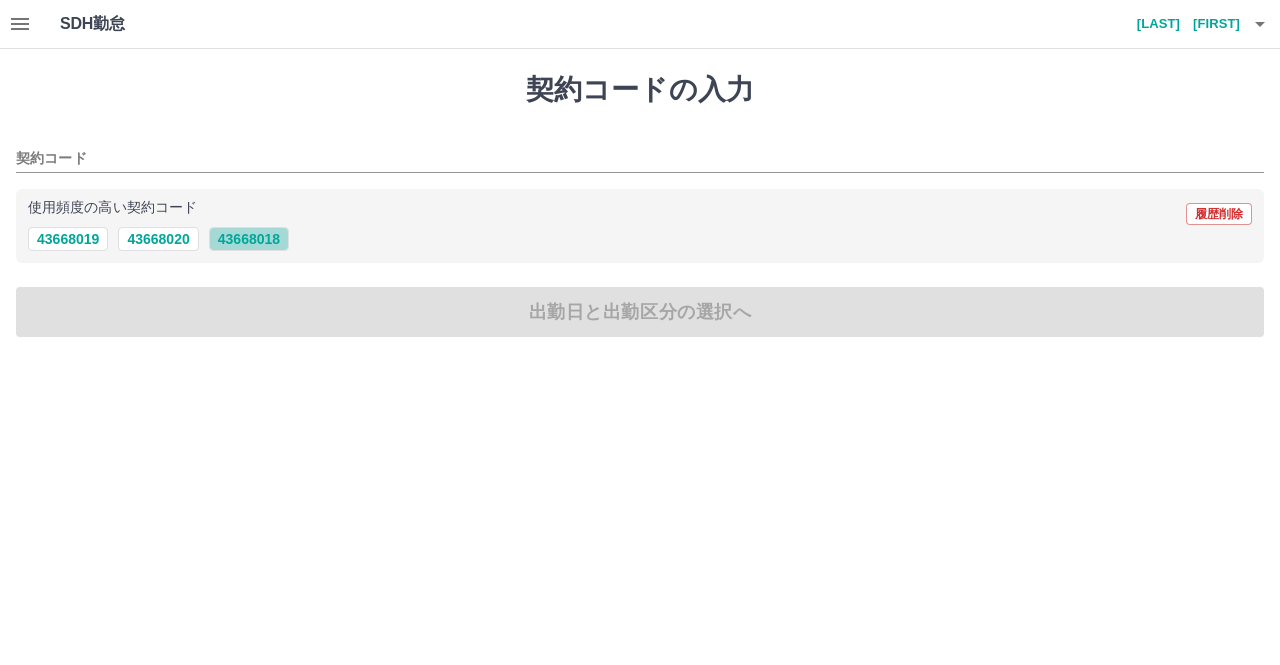 click on "43668018" at bounding box center (249, 239) 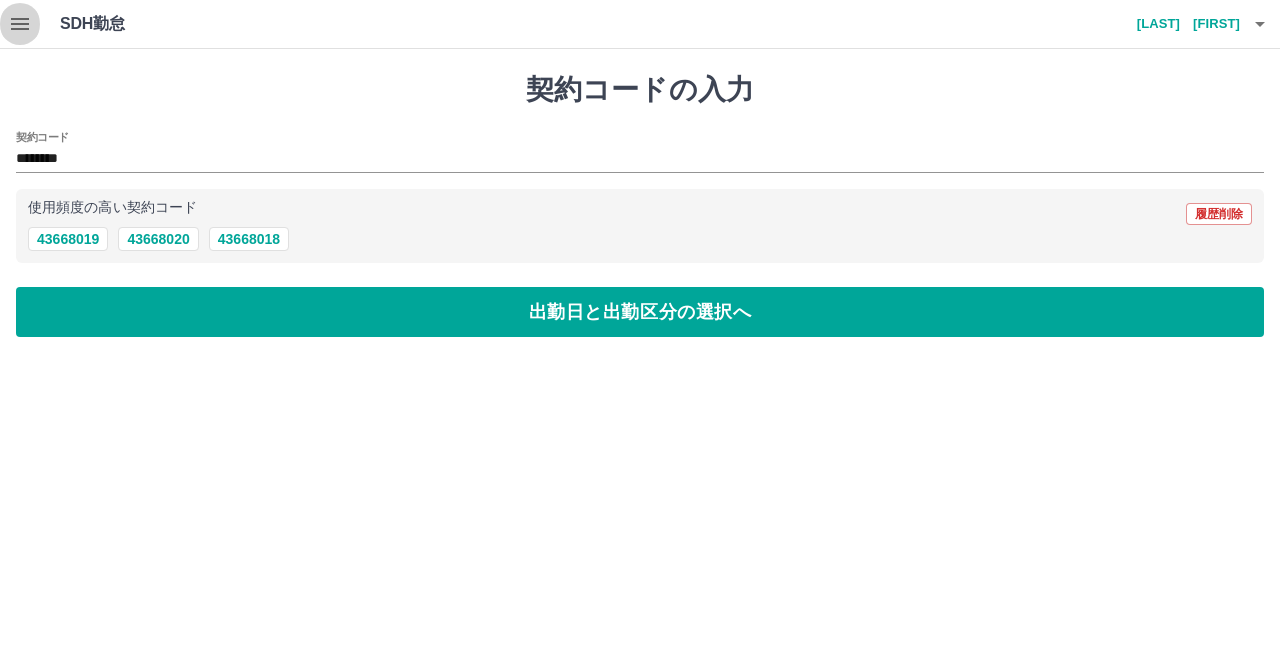 click 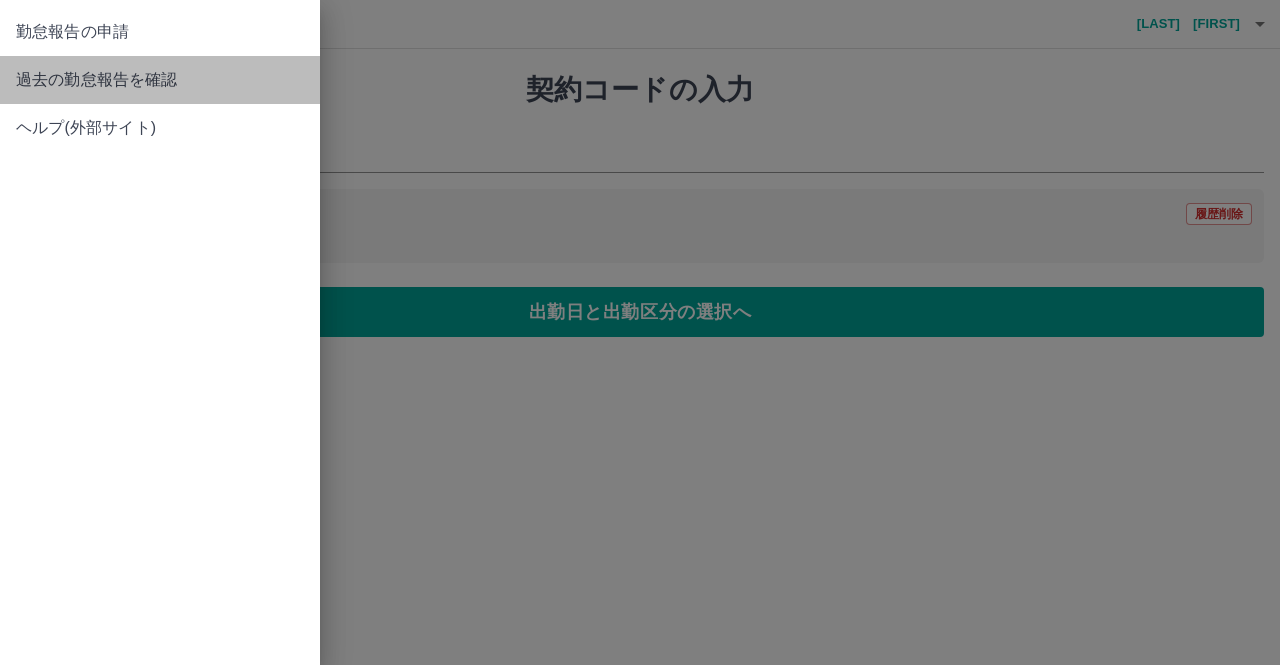 click on "過去の勤怠報告を確認" at bounding box center [160, 80] 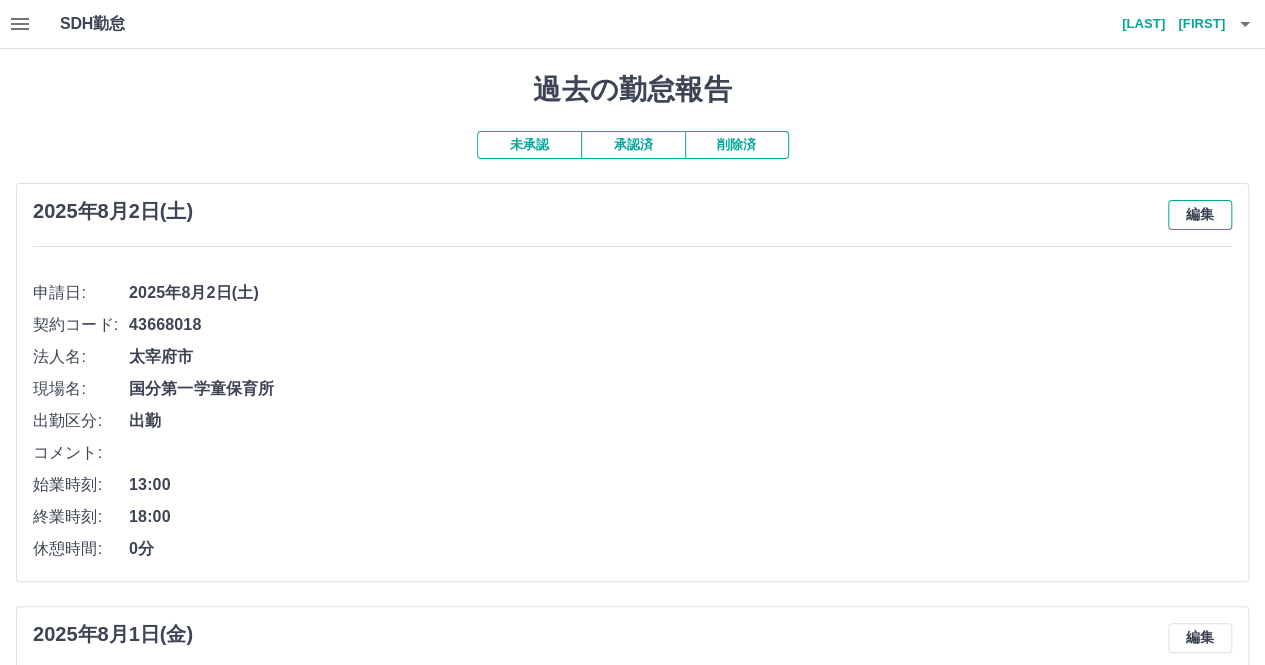 click on "編集" at bounding box center (1200, 215) 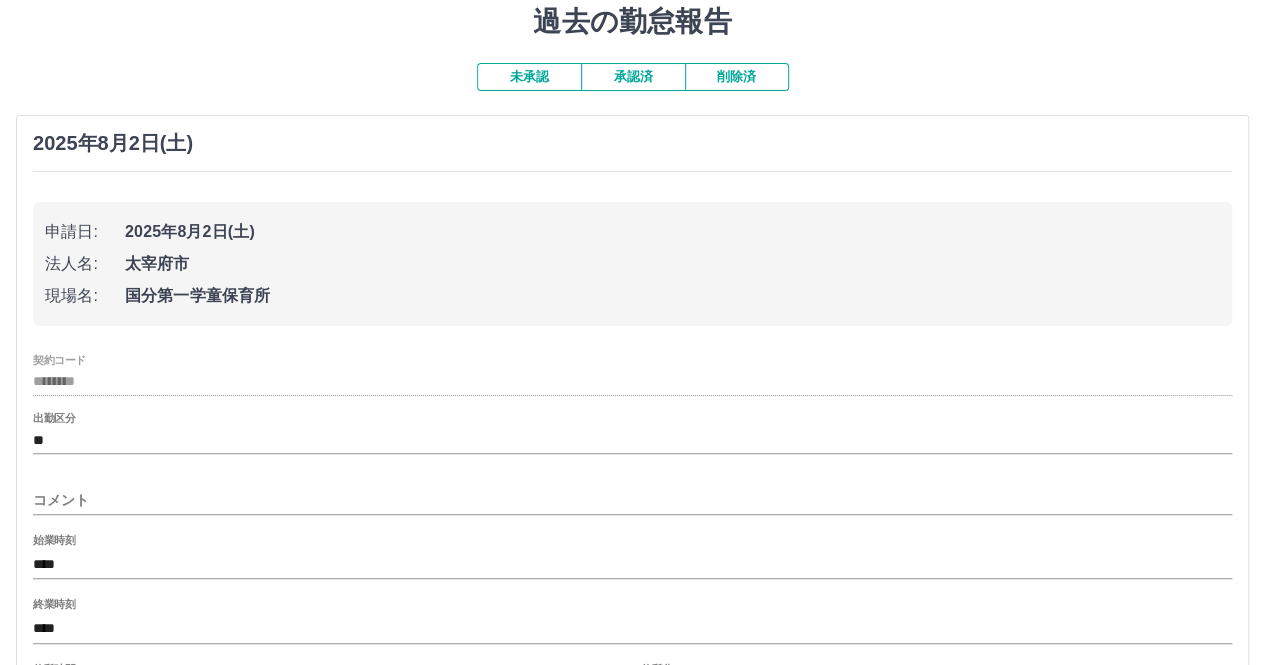 scroll, scrollTop: 200, scrollLeft: 0, axis: vertical 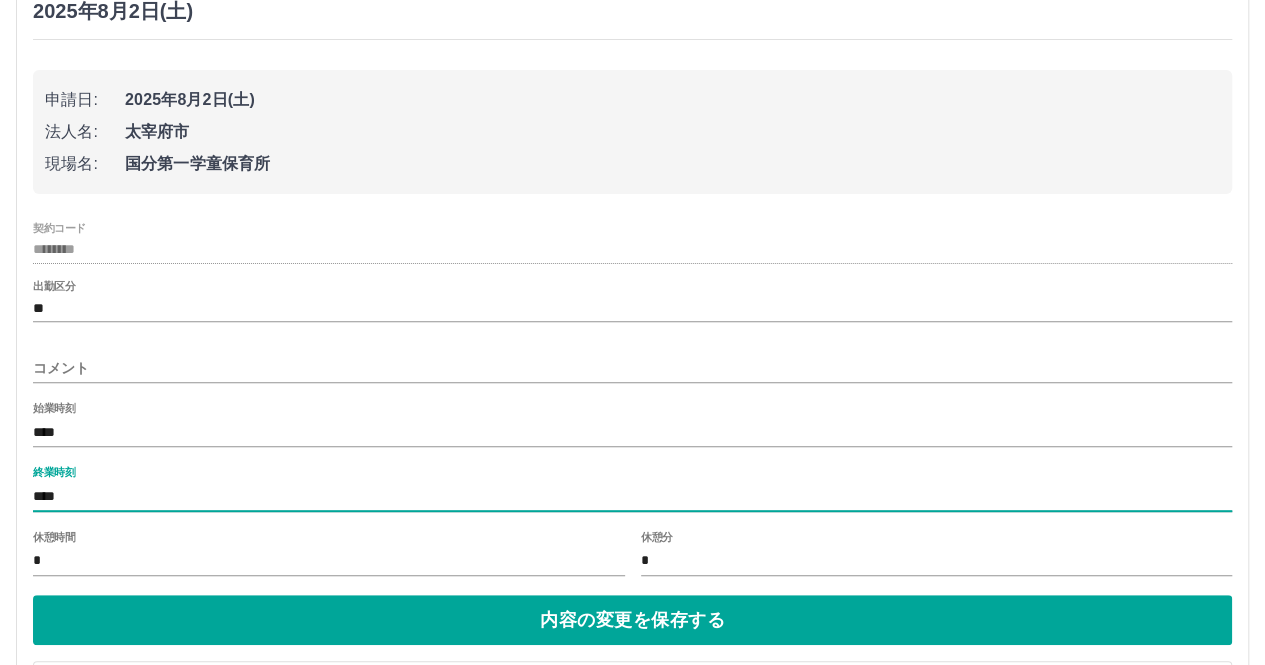 click on "****" at bounding box center (632, 496) 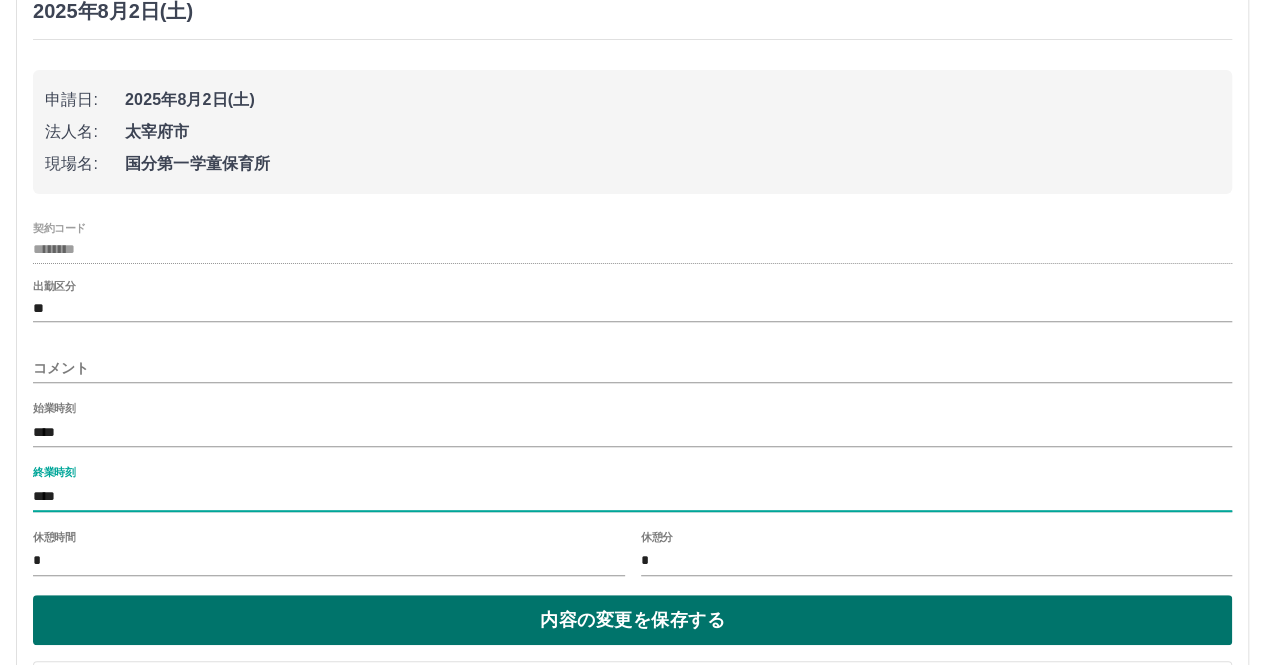 type on "****" 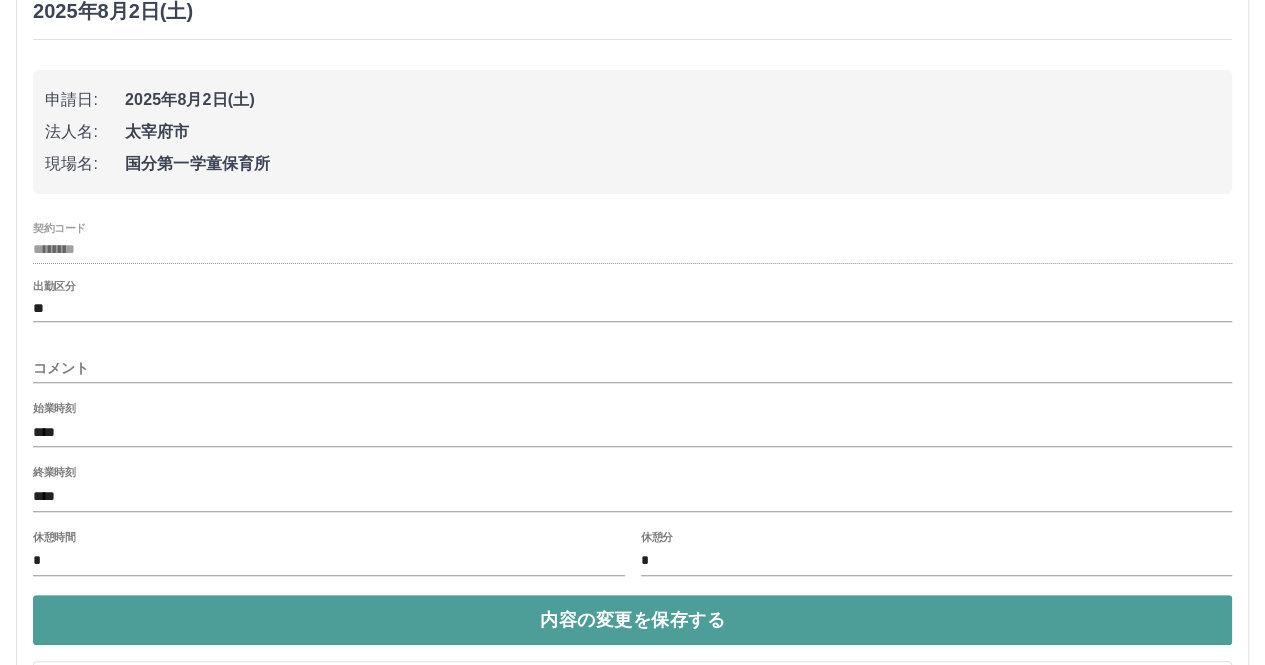 click on "内容の変更を保存する" at bounding box center (632, 620) 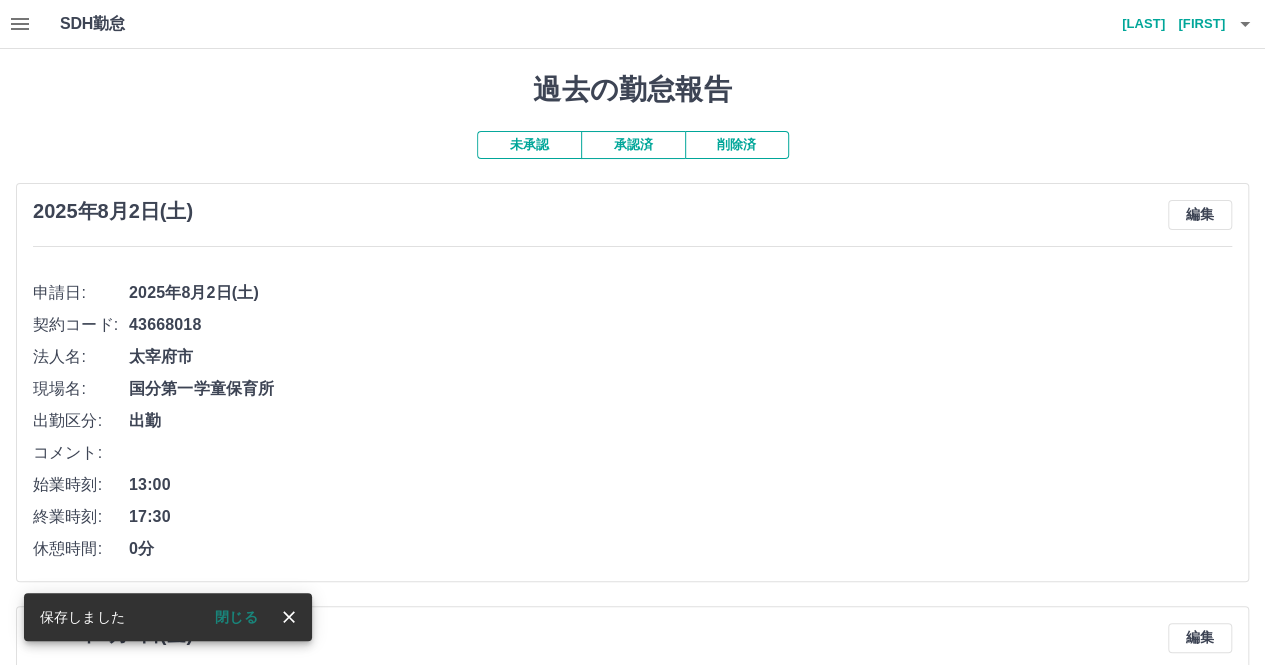 scroll, scrollTop: 0, scrollLeft: 0, axis: both 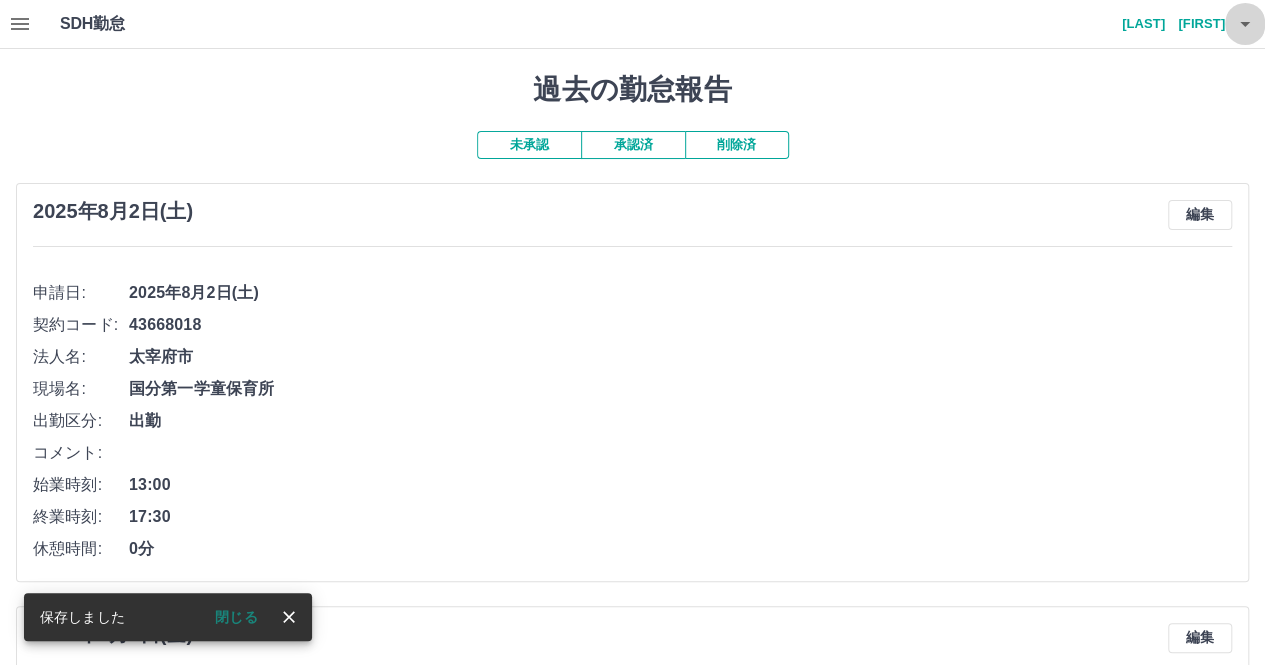 click 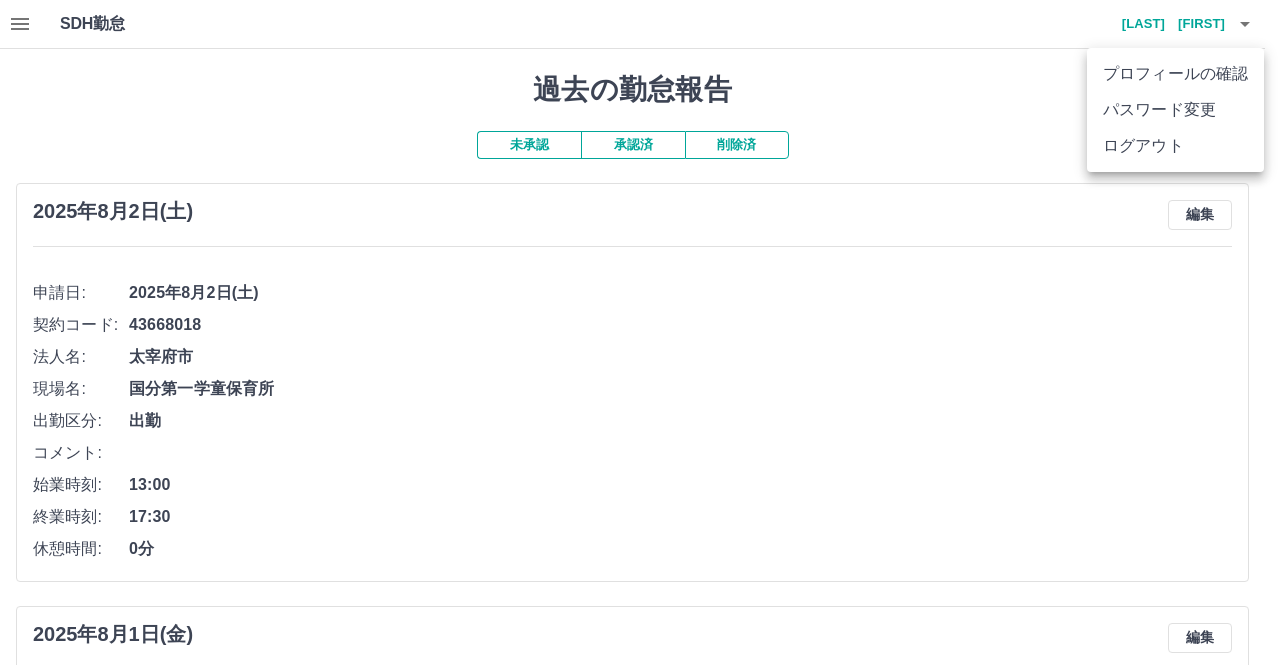 click at bounding box center (640, 332) 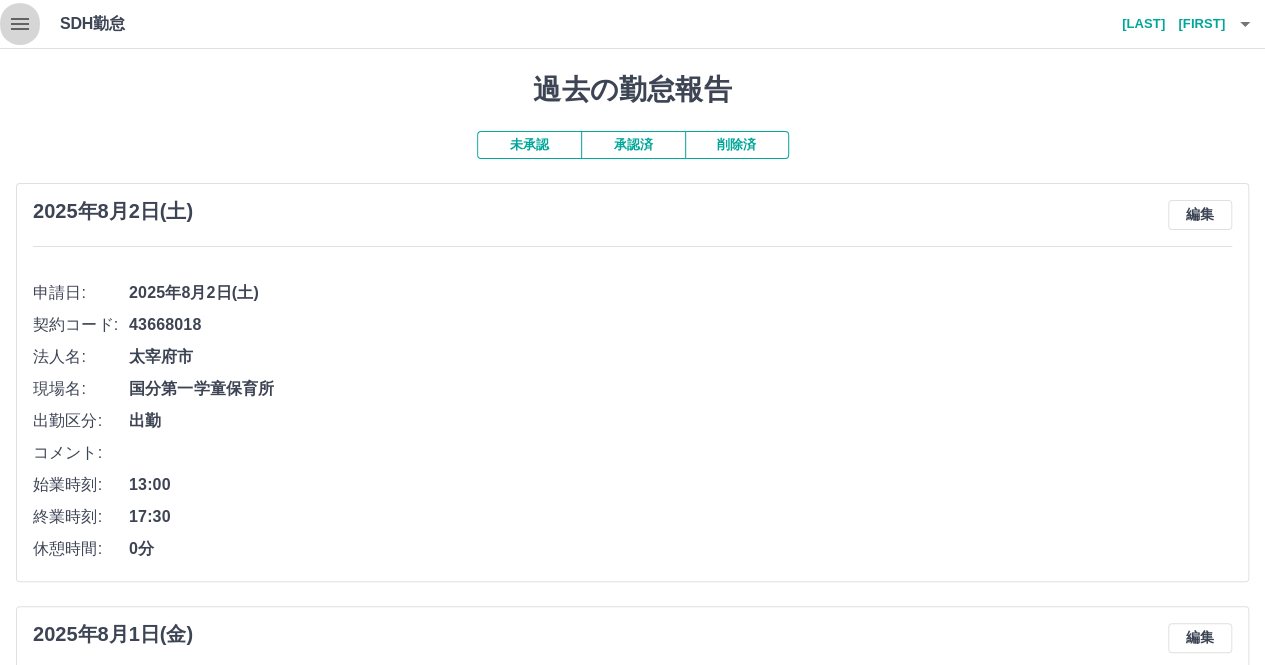 click 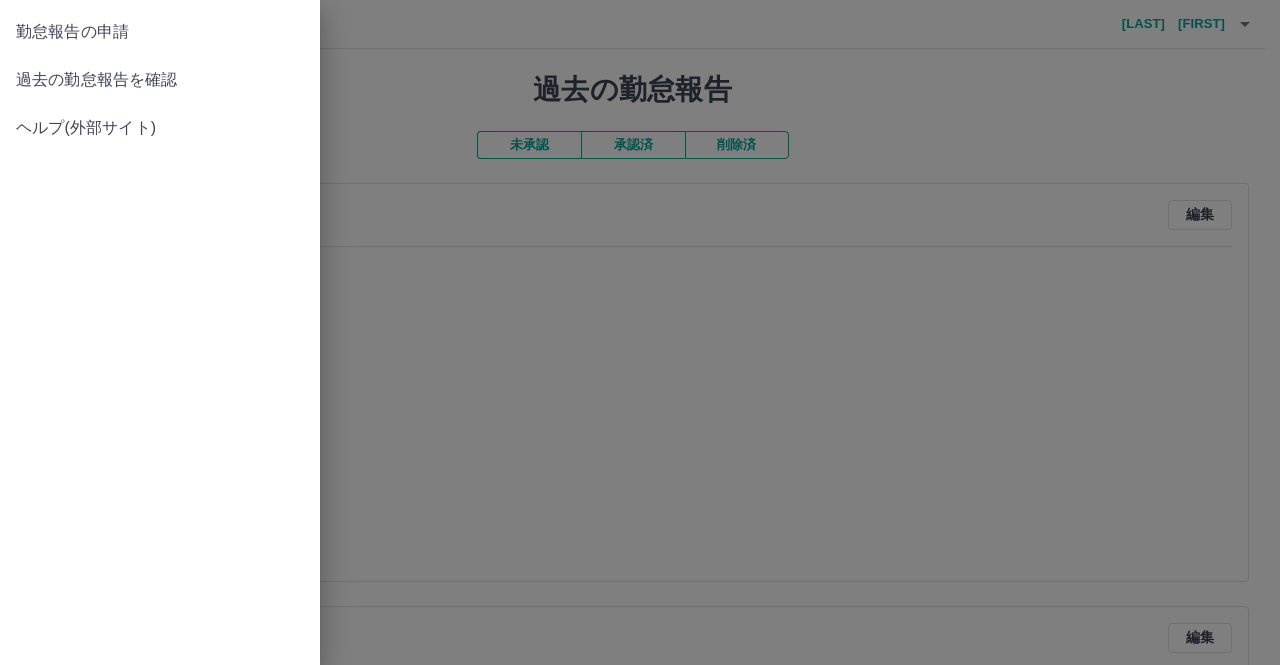 click on "勤怠報告の申請" at bounding box center (160, 32) 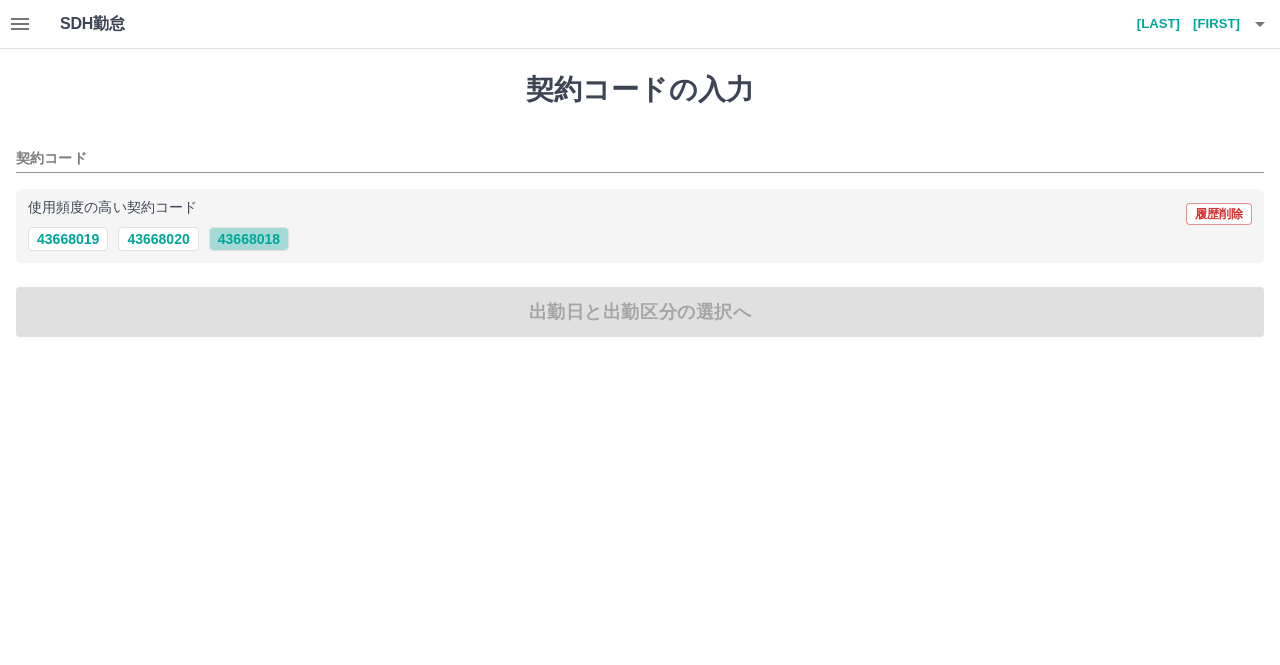 click on "43668018" at bounding box center [249, 239] 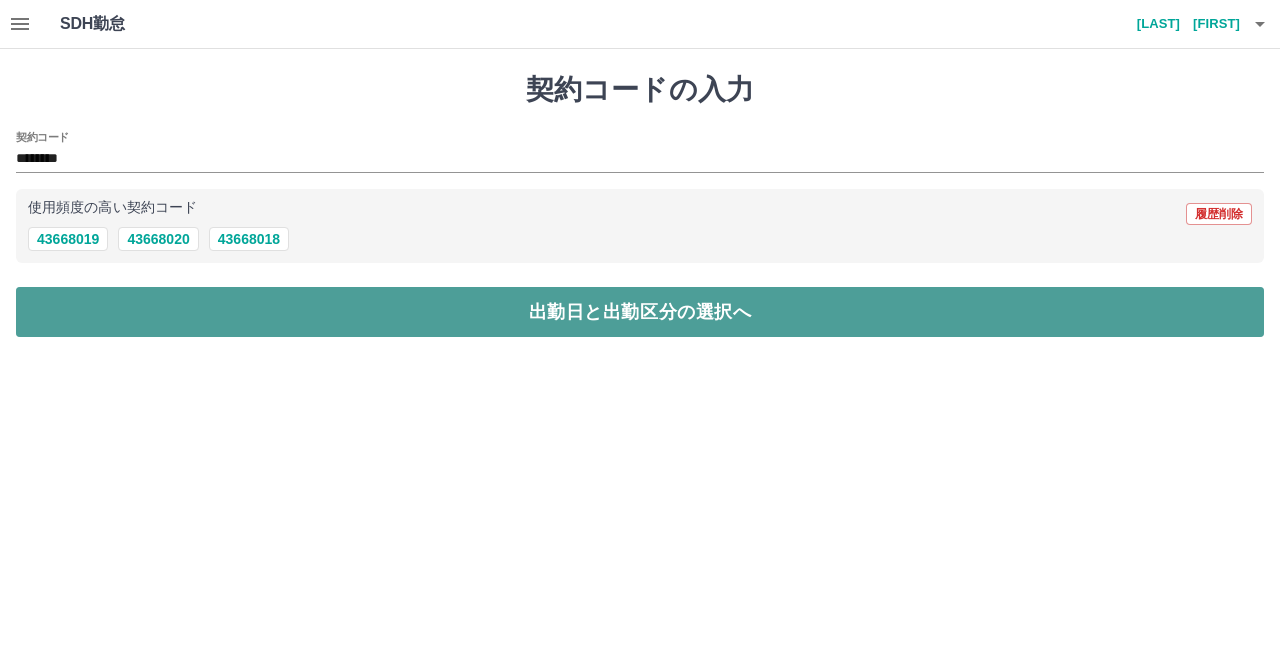 click on "出勤日と出勤区分の選択へ" at bounding box center [640, 312] 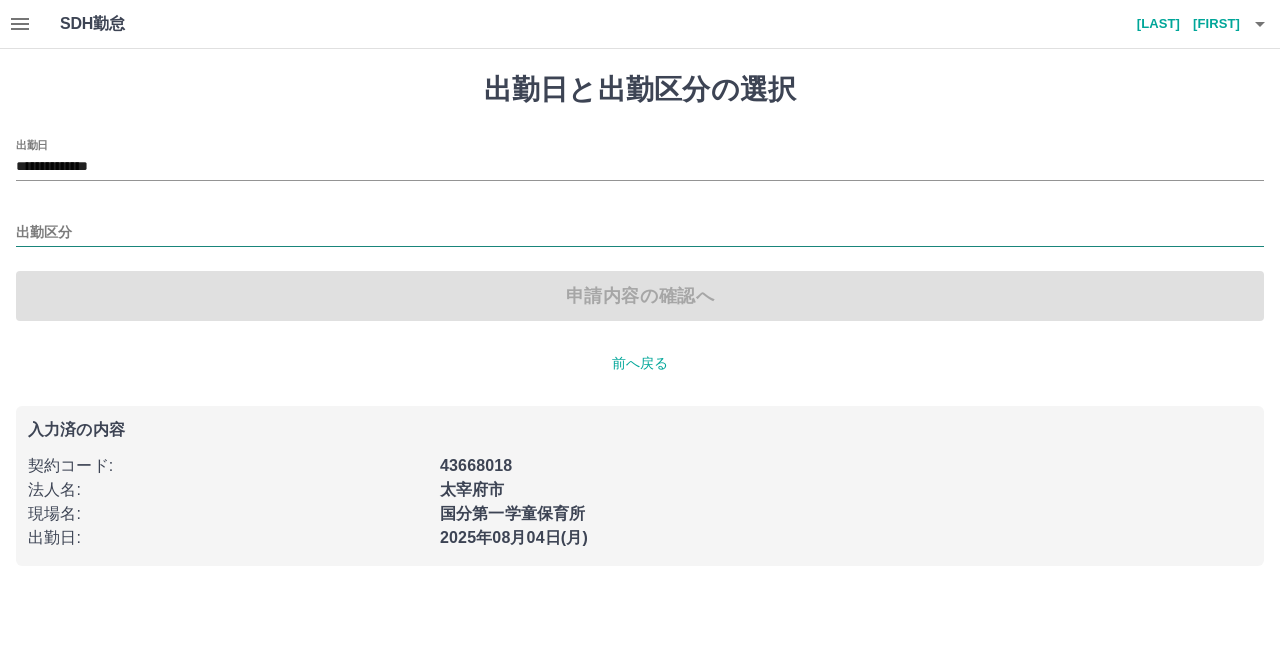 click on "出勤区分" at bounding box center [640, 233] 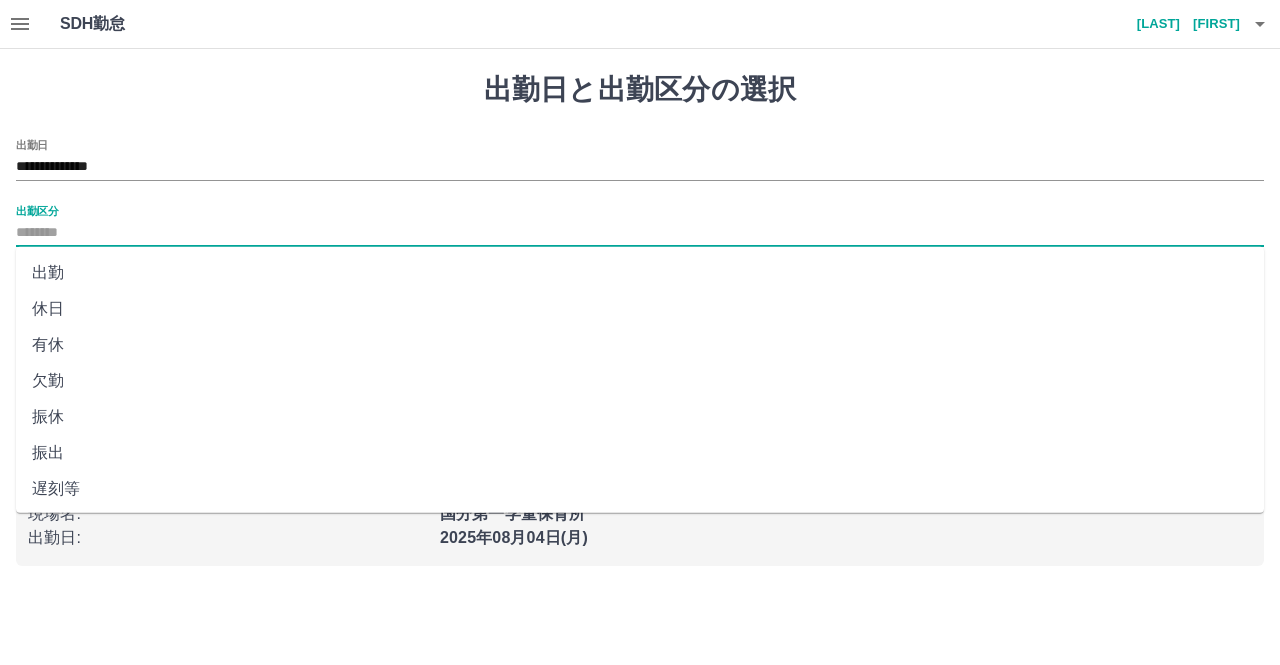 click on "出勤" at bounding box center (640, 273) 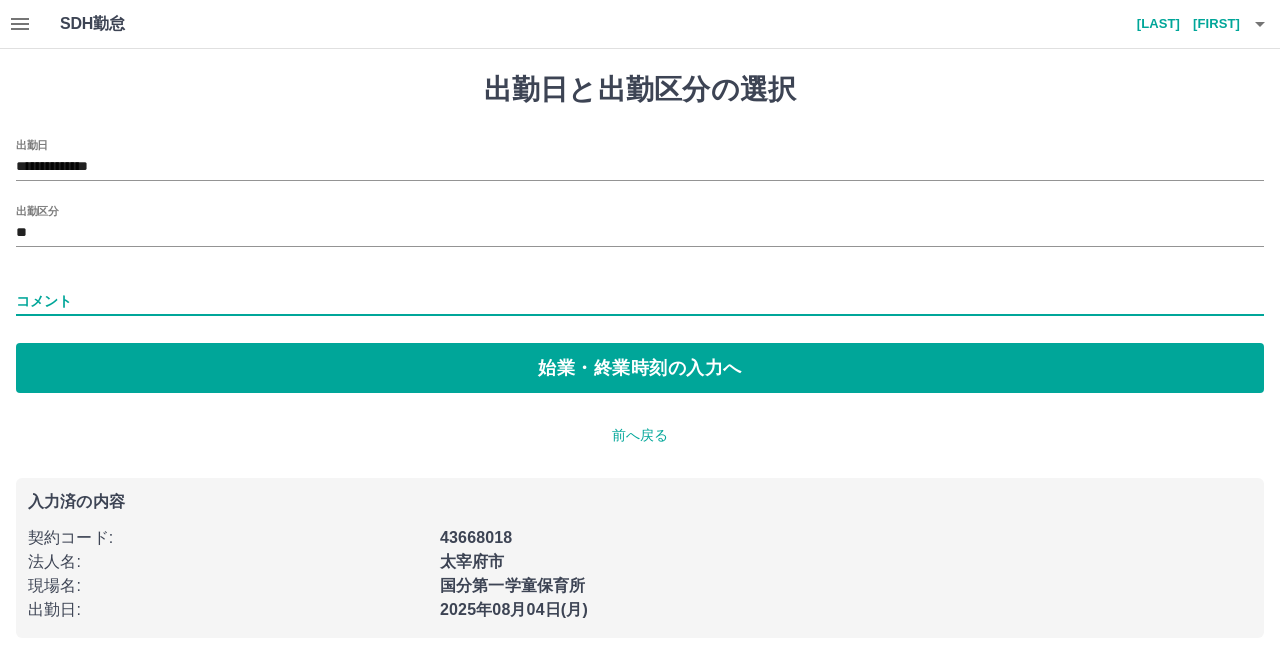 click on "コメント" at bounding box center (640, 301) 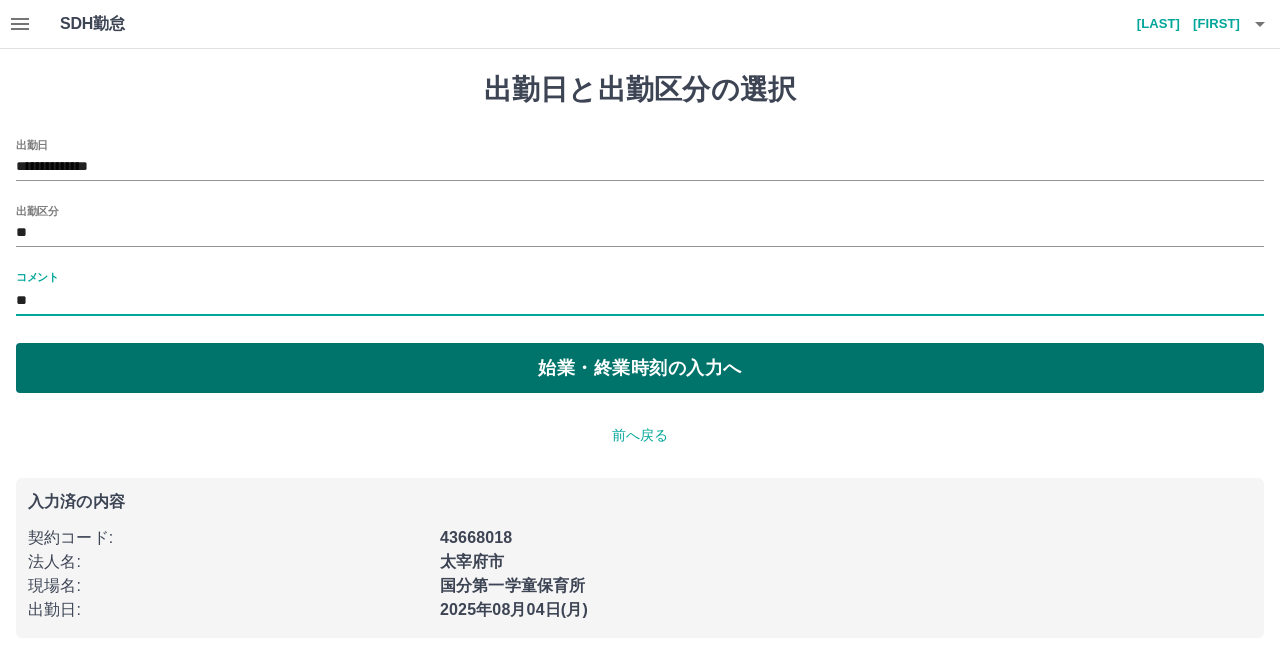 click on "始業・終業時刻の入力へ" at bounding box center (640, 368) 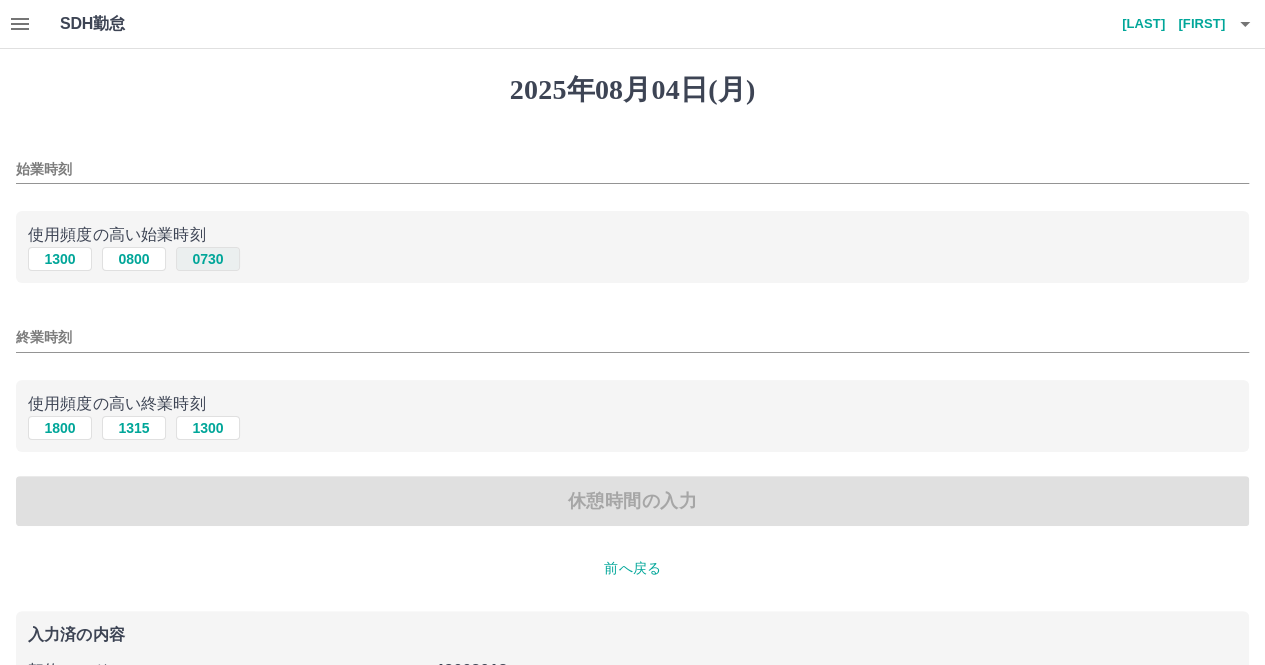 click on "0730" at bounding box center [208, 259] 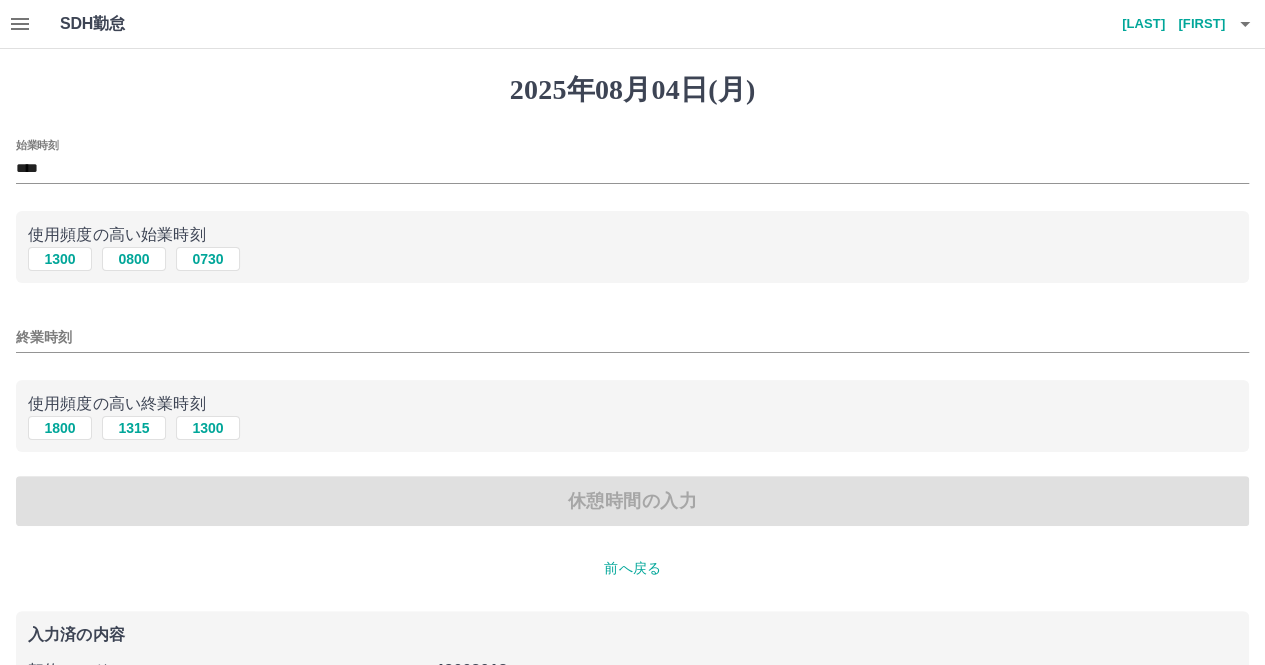 click on "終業時刻" at bounding box center [632, 337] 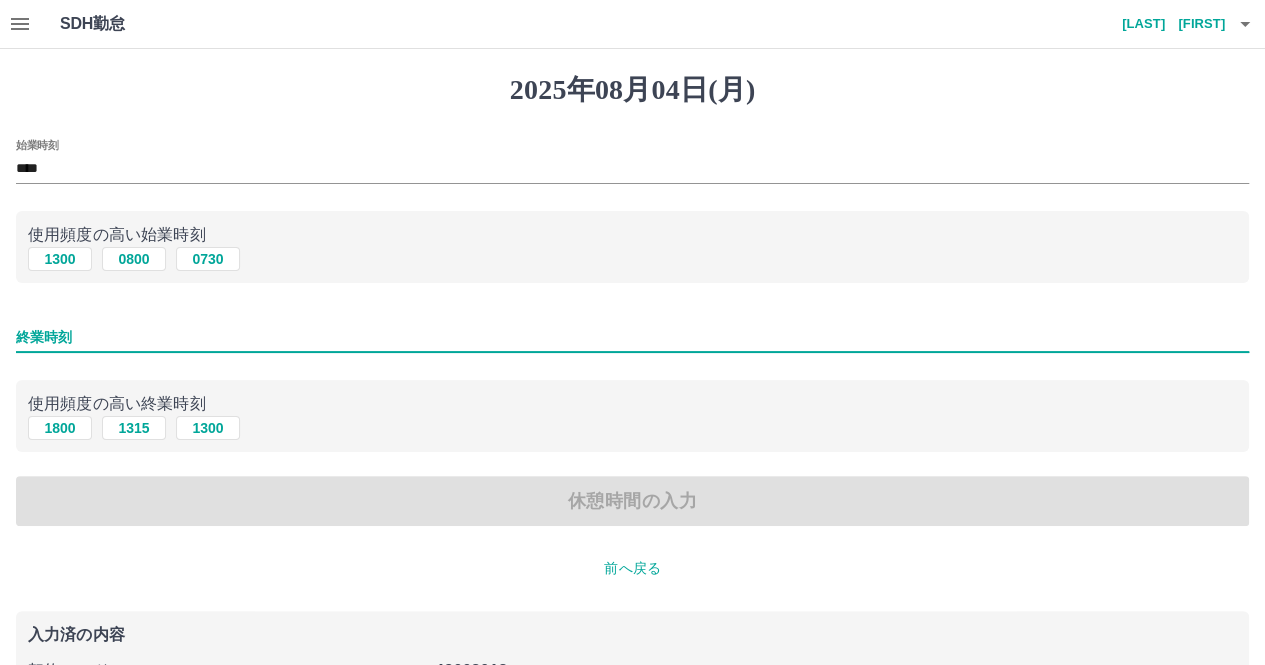 type on "****" 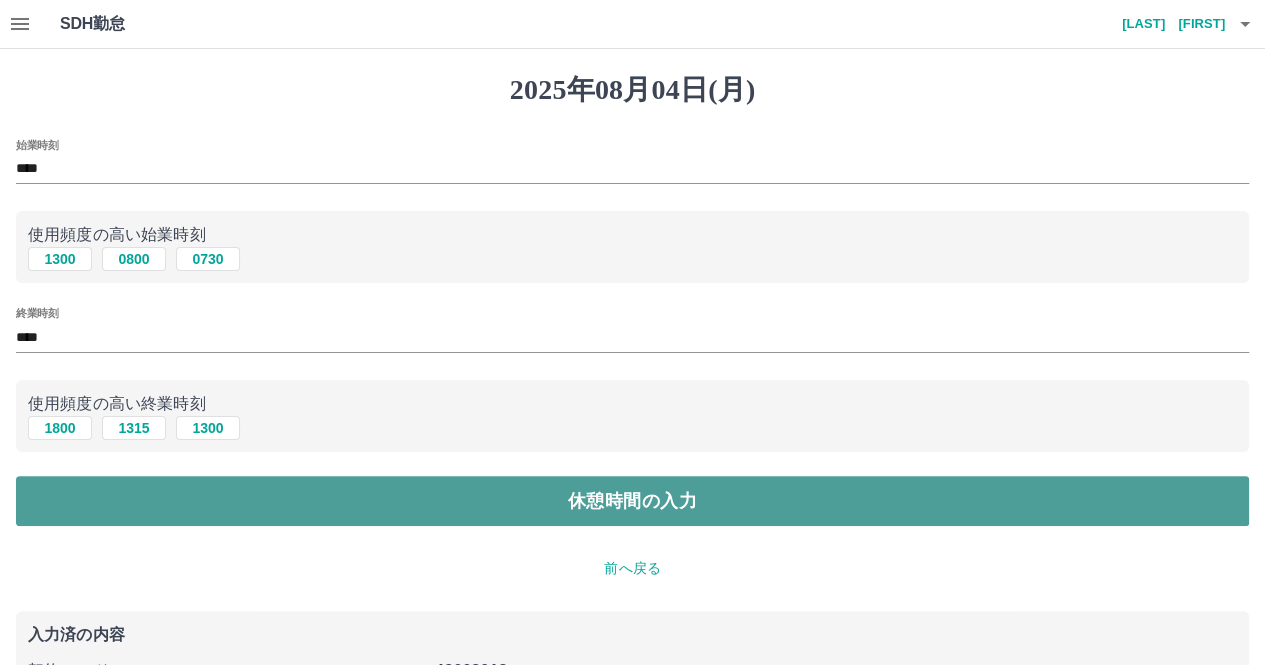click on "休憩時間の入力" at bounding box center (632, 501) 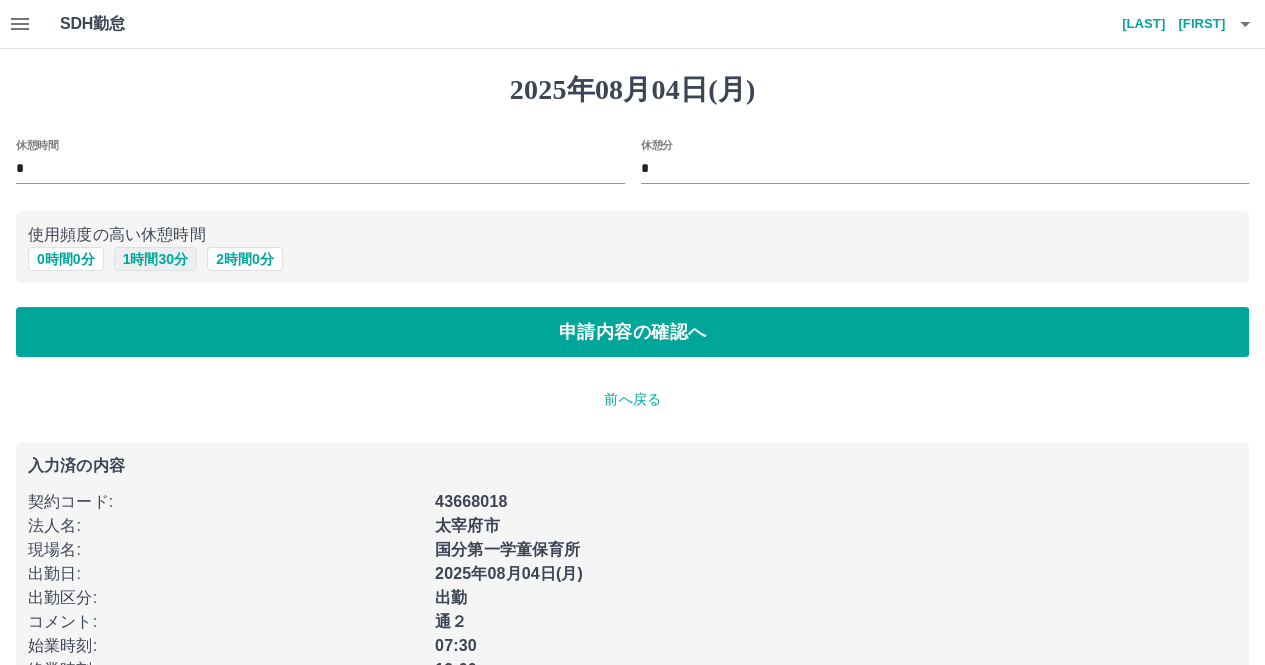 click on "1 時間 30 分" at bounding box center [155, 259] 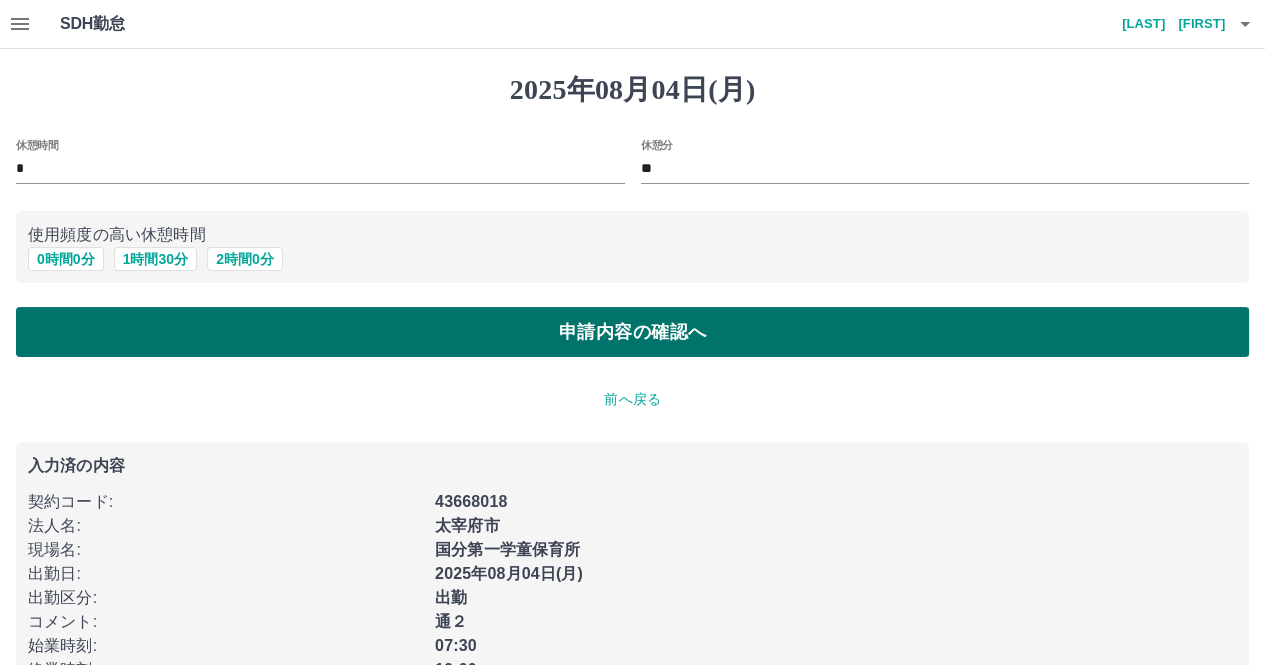 click on "申請内容の確認へ" at bounding box center (632, 332) 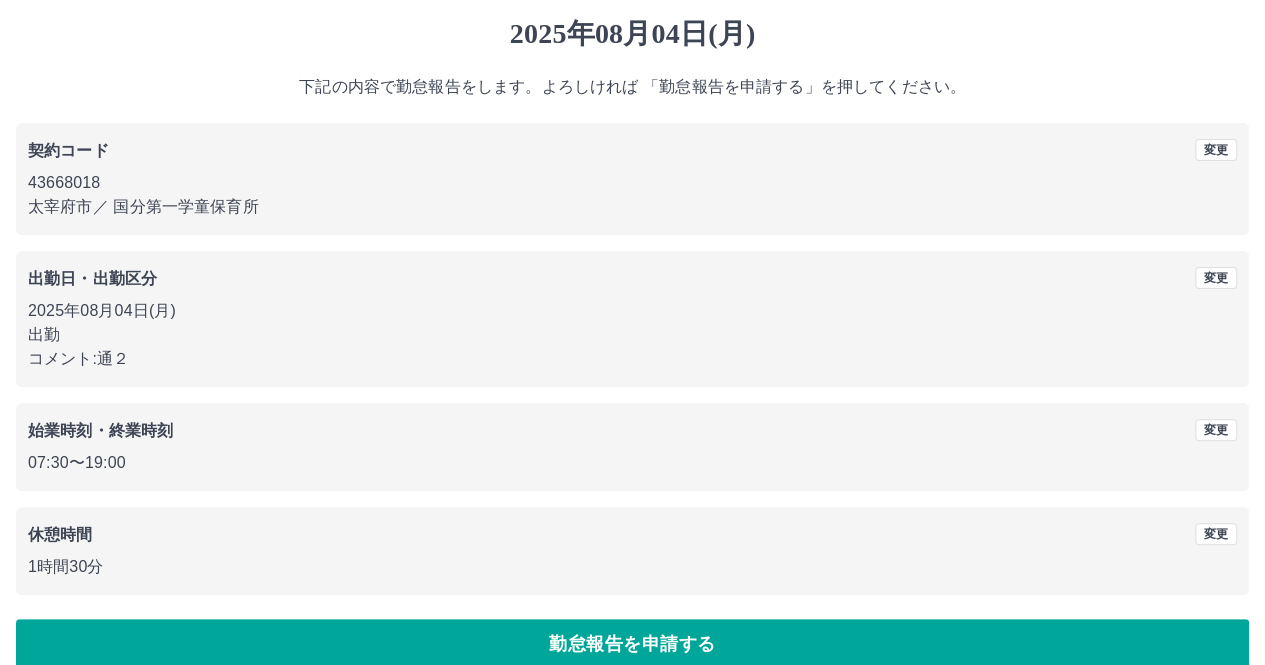 scroll, scrollTop: 82, scrollLeft: 0, axis: vertical 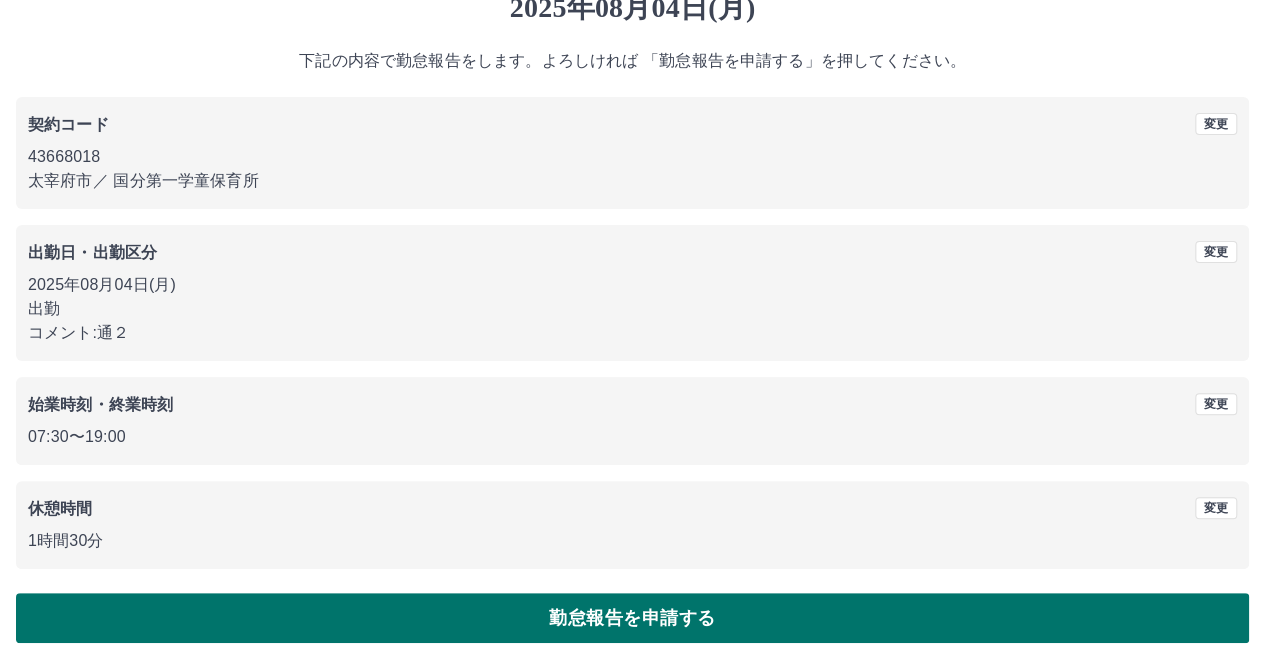 click on "勤怠報告を申請する" at bounding box center [632, 618] 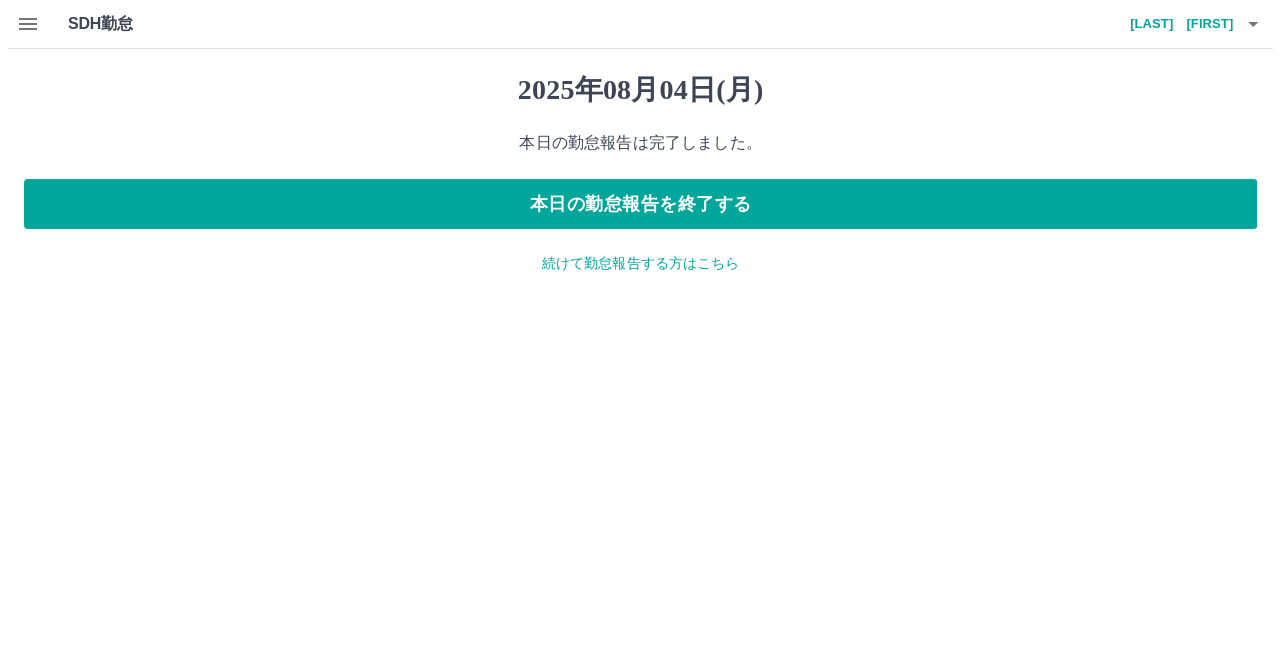 scroll, scrollTop: 0, scrollLeft: 0, axis: both 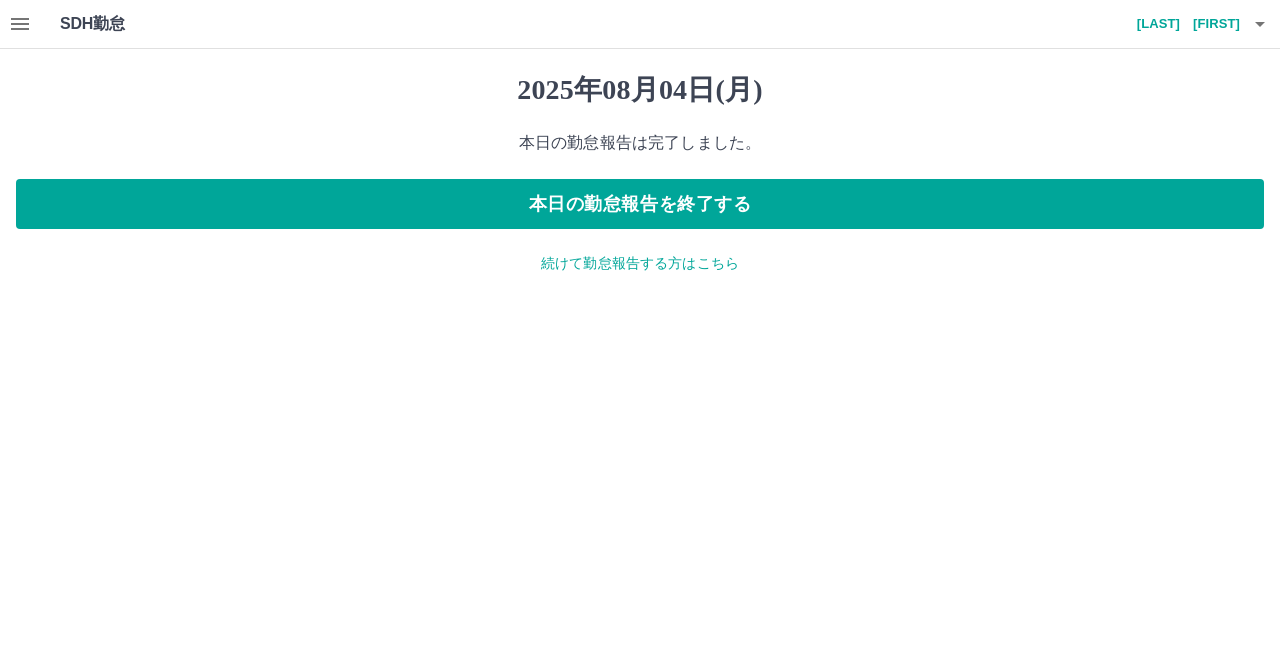 click 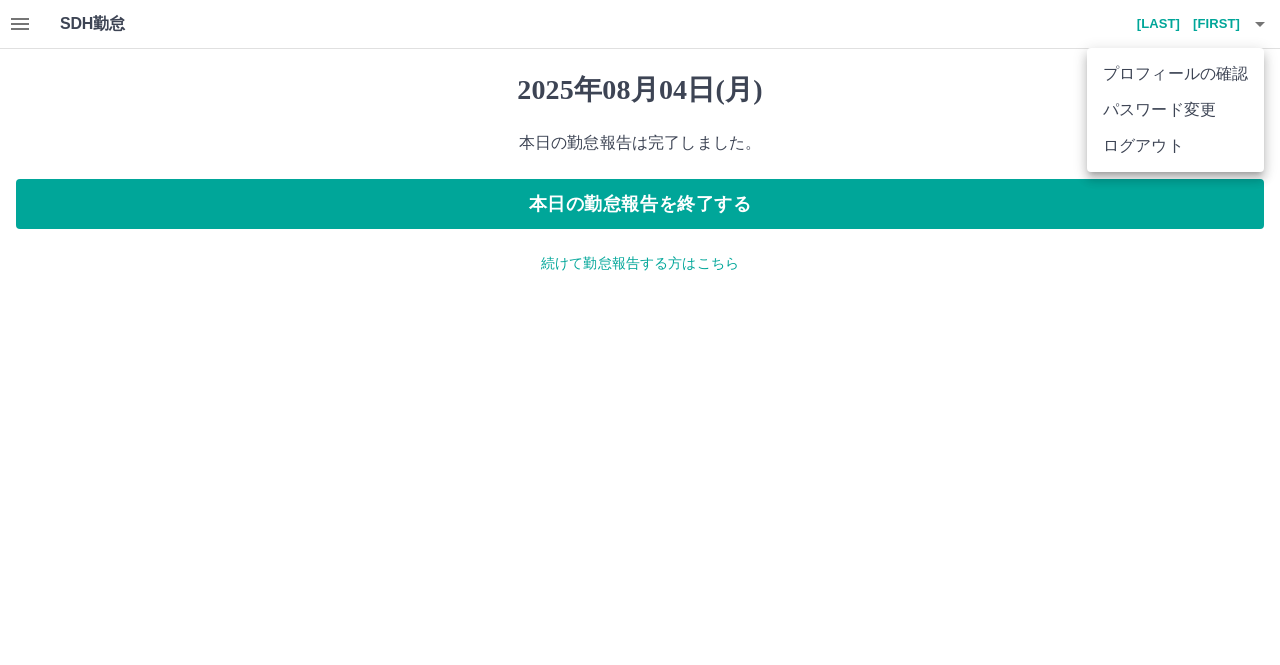 click on "ログアウト" at bounding box center (1175, 146) 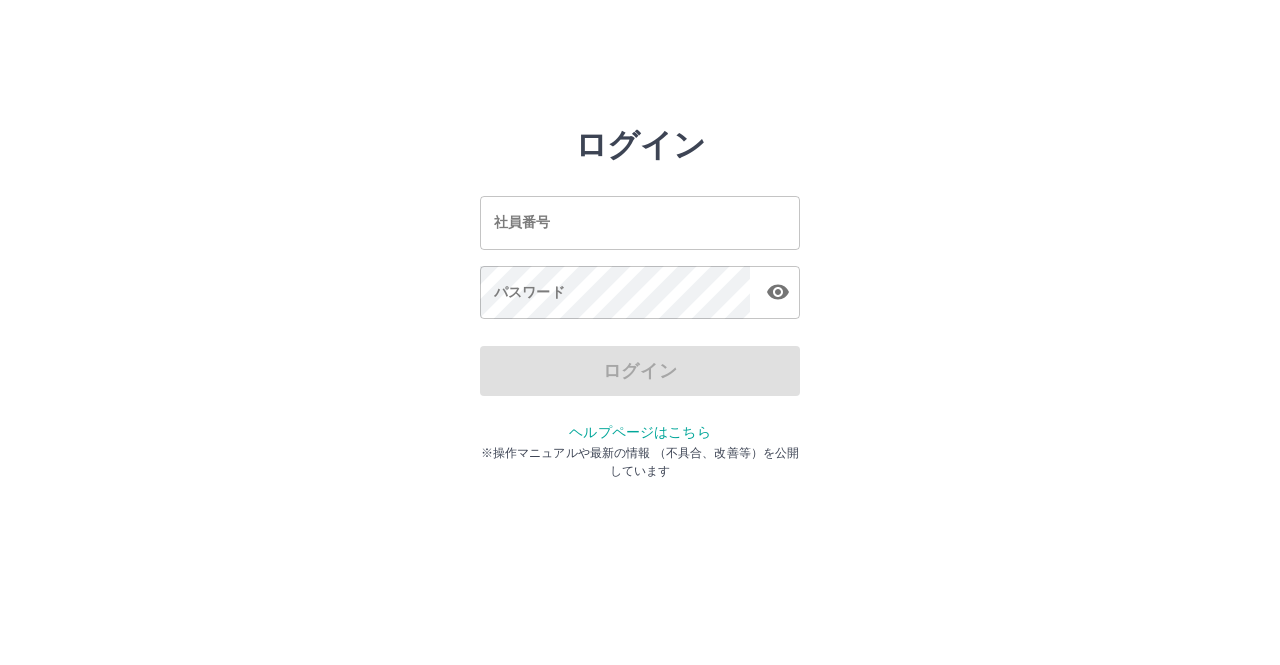 scroll, scrollTop: 0, scrollLeft: 0, axis: both 